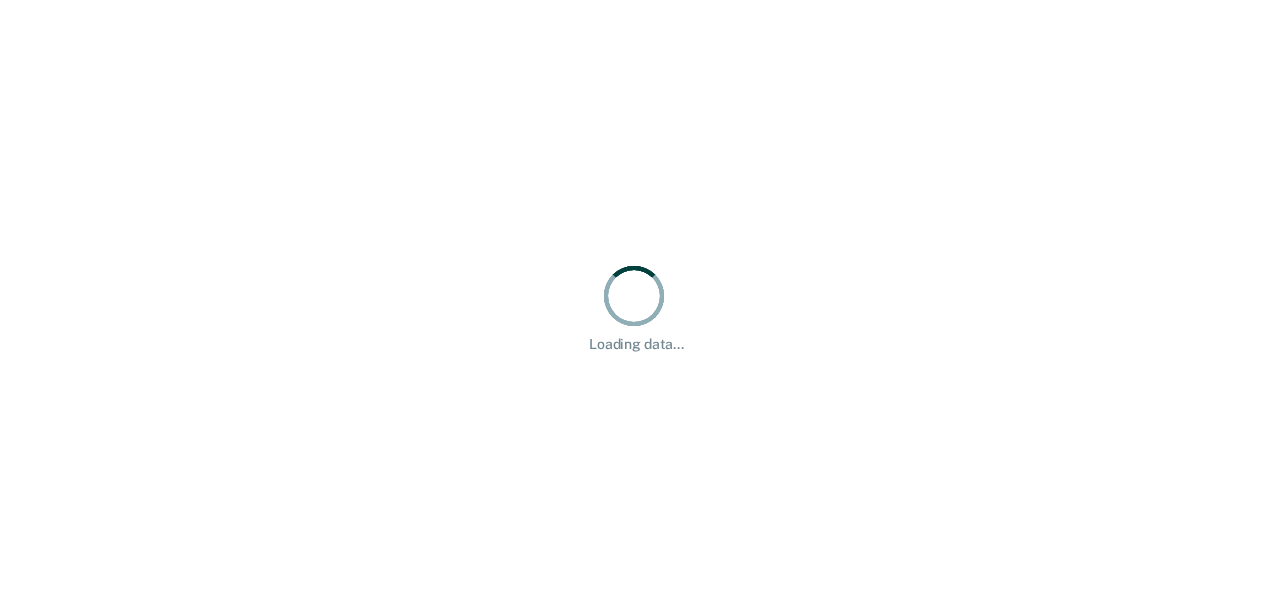scroll, scrollTop: 0, scrollLeft: 0, axis: both 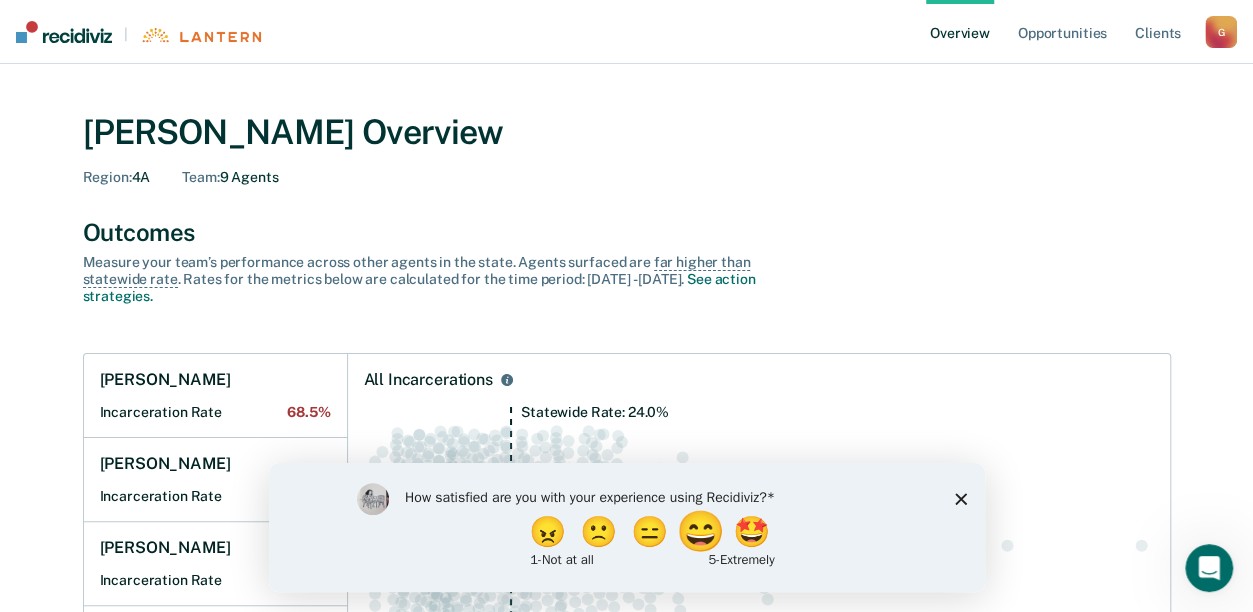 click on "😄" at bounding box center [701, 531] 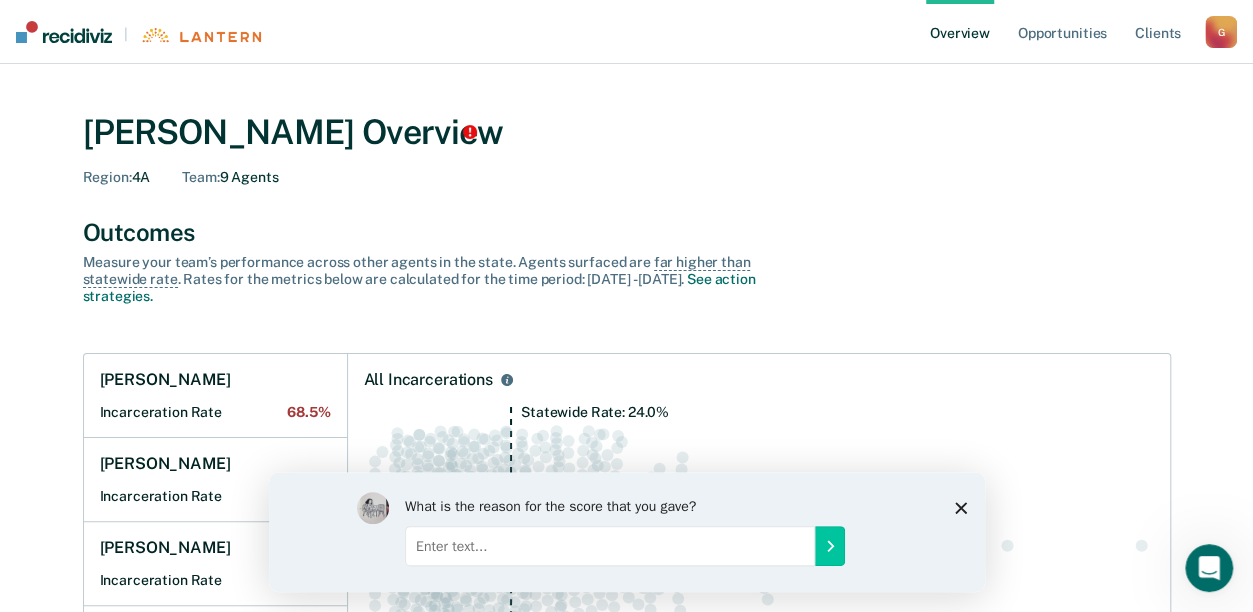 click 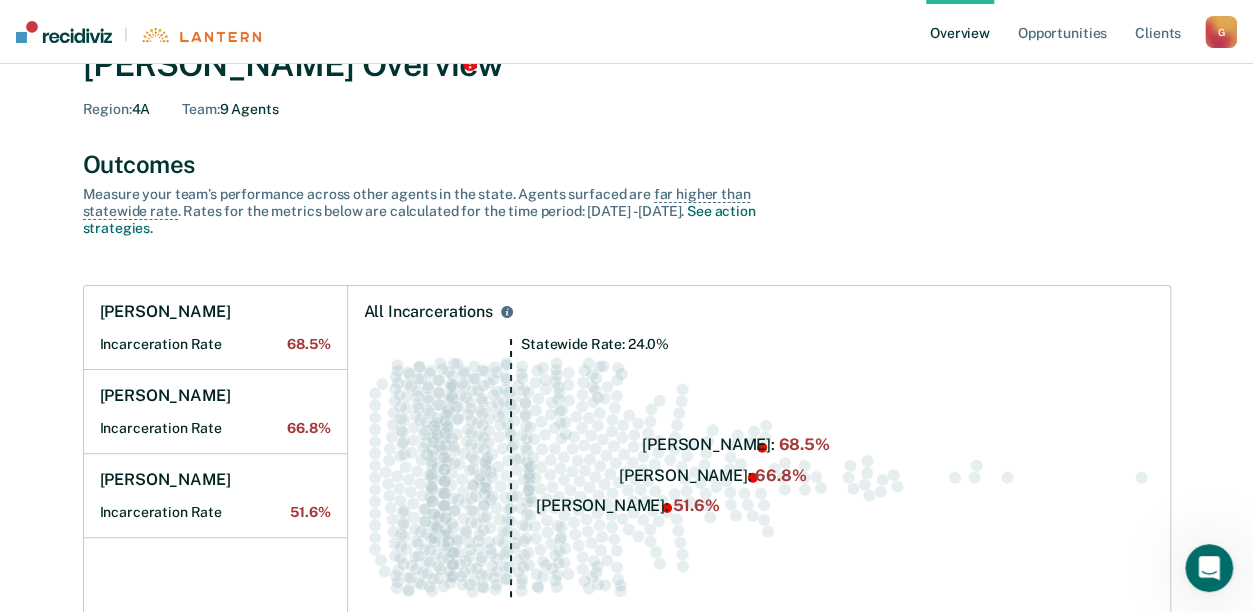 scroll, scrollTop: 100, scrollLeft: 0, axis: vertical 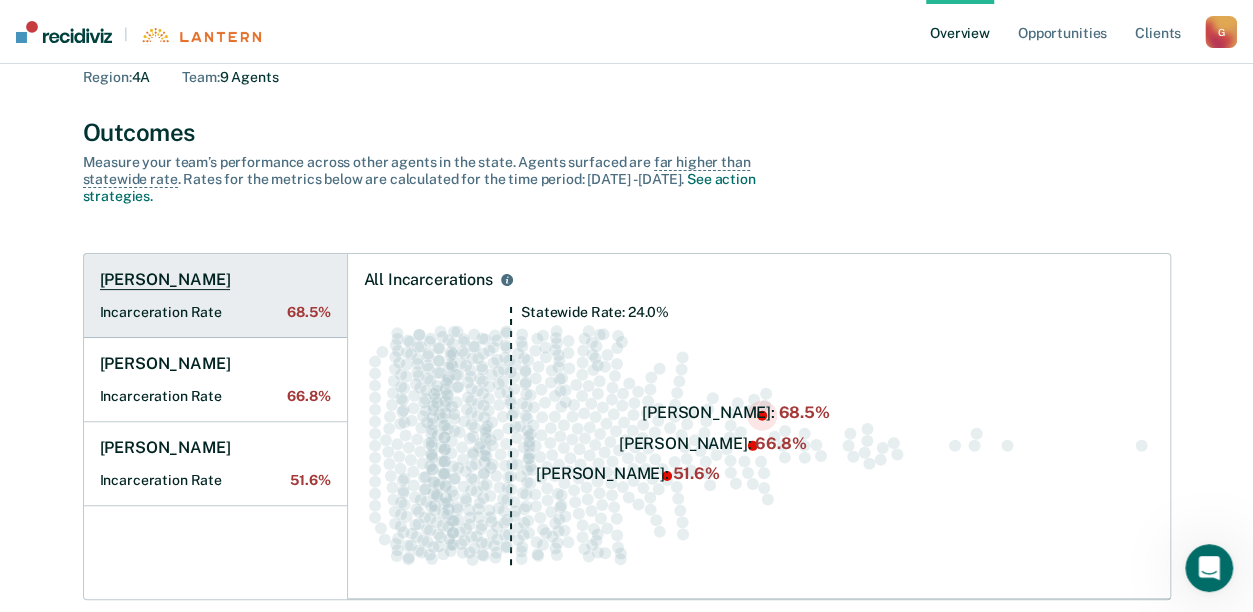 click on "[PERSON_NAME]" at bounding box center (165, 280) 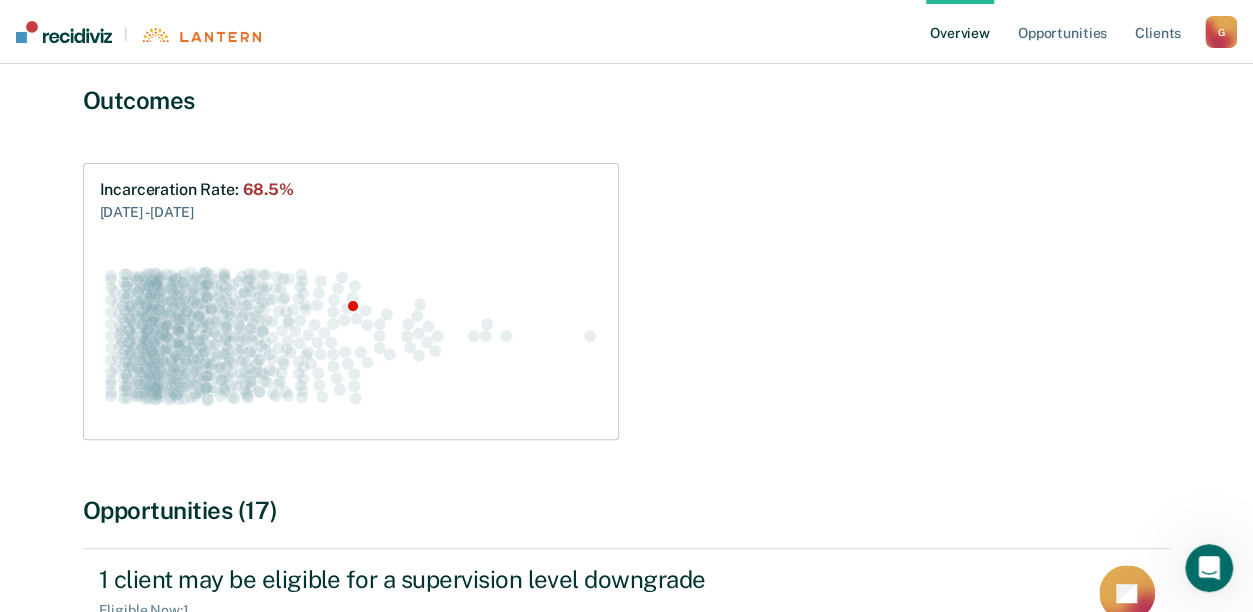 scroll, scrollTop: 0, scrollLeft: 0, axis: both 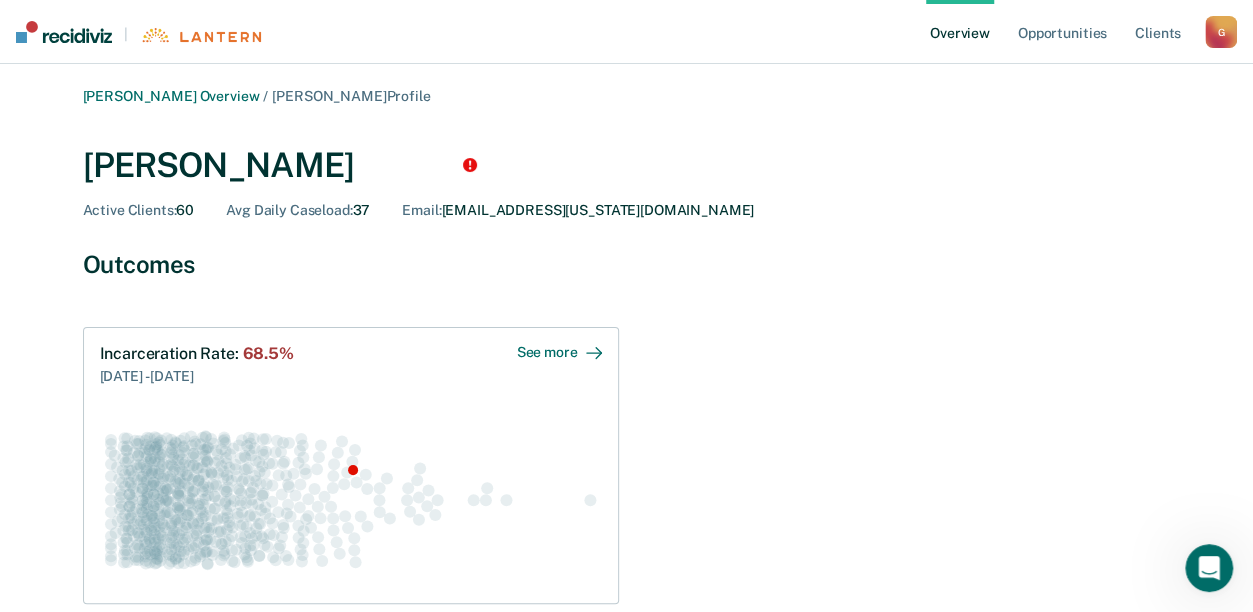 click on "See more" at bounding box center [559, 352] 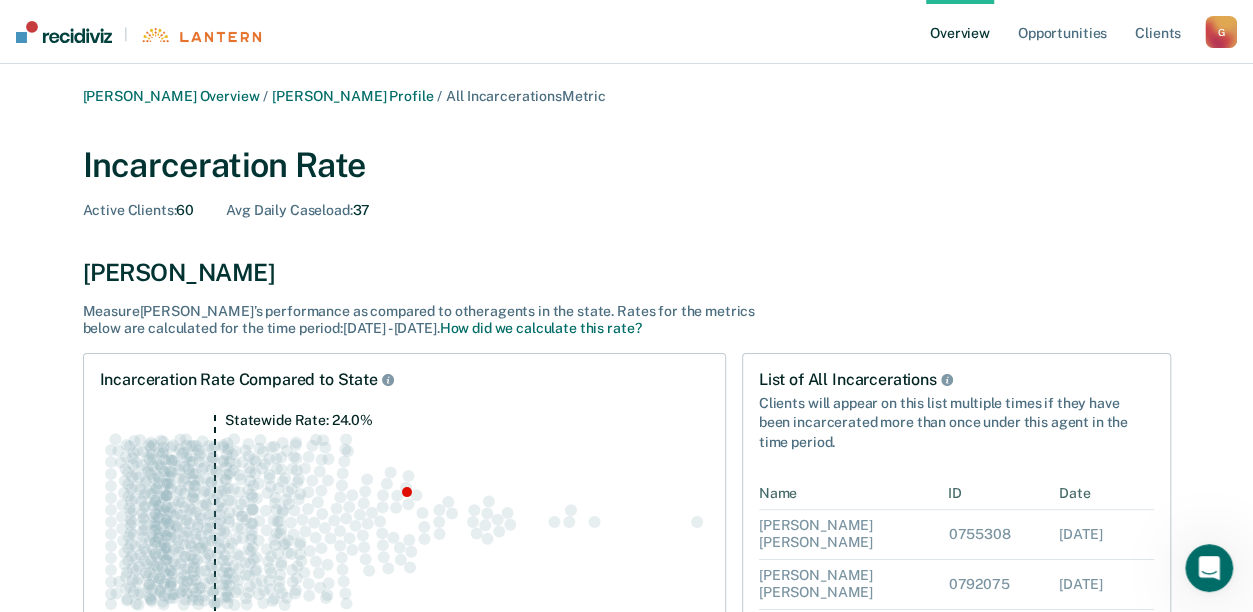 scroll, scrollTop: 158, scrollLeft: 0, axis: vertical 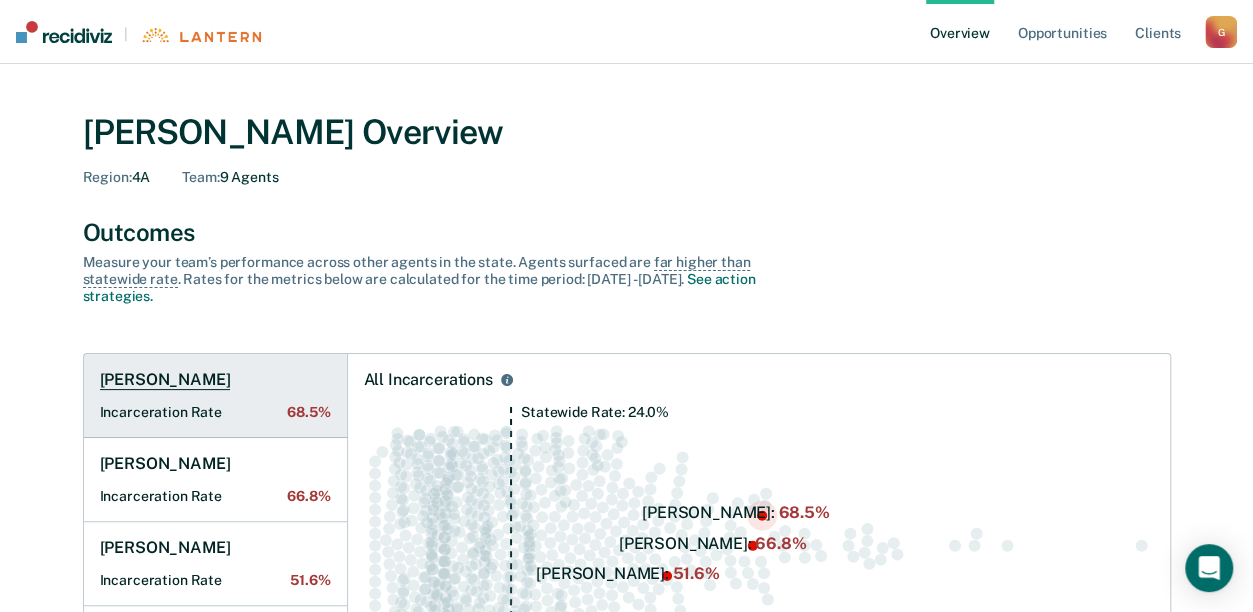 click on "[PERSON_NAME]" at bounding box center [165, 380] 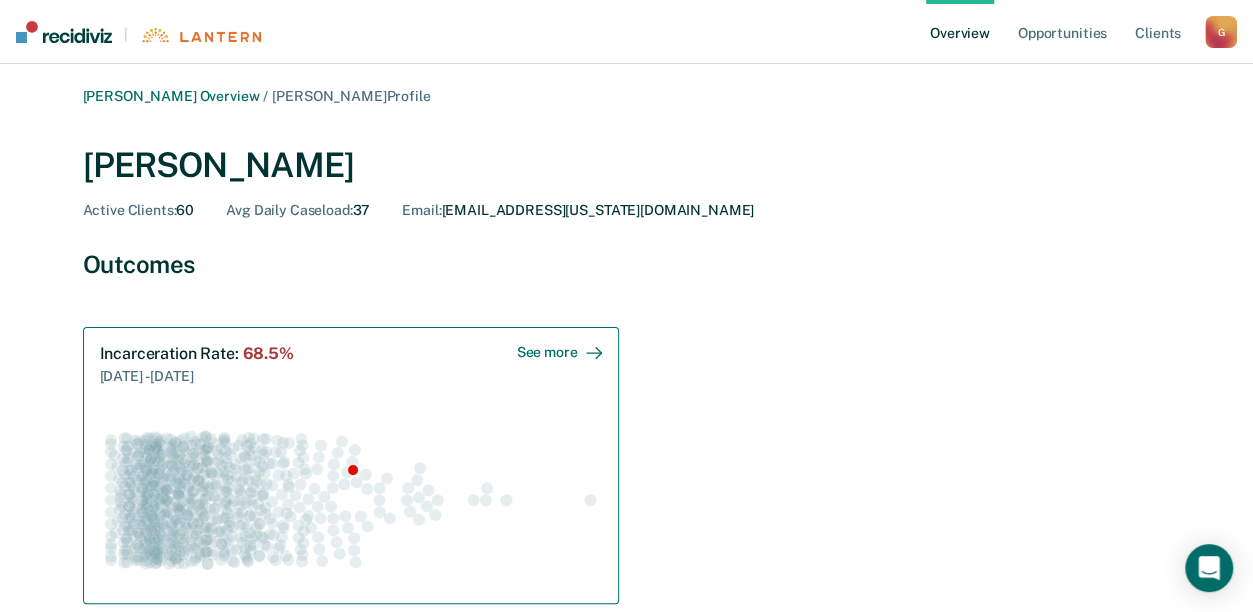 click on "See more" at bounding box center [559, 352] 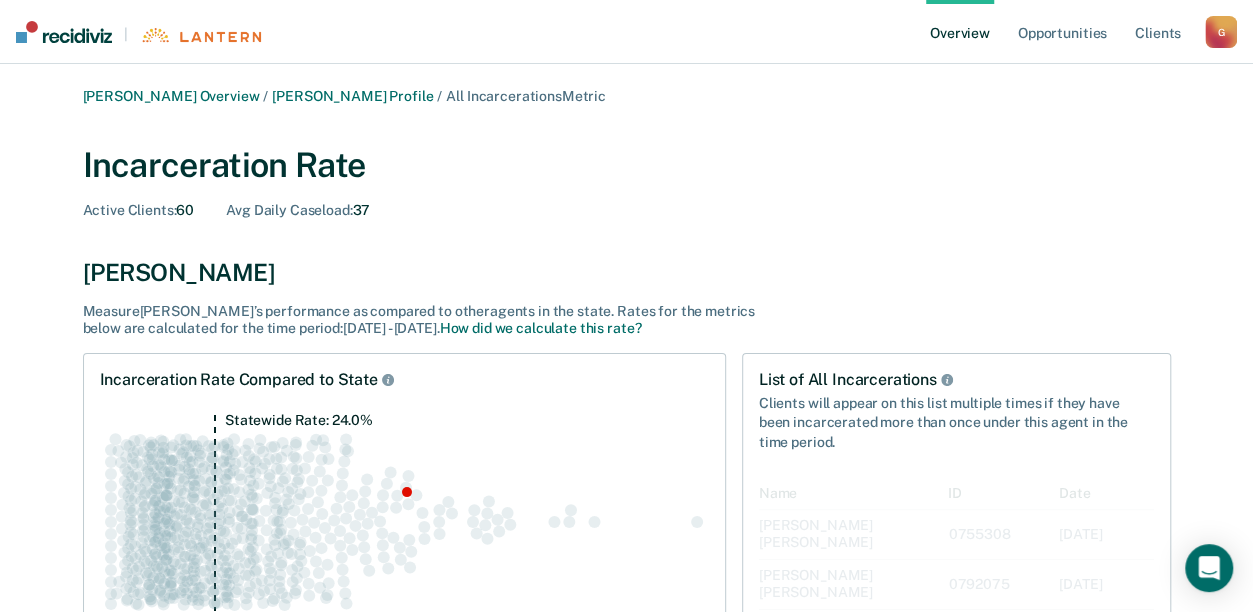 scroll, scrollTop: 16, scrollLeft: 16, axis: both 